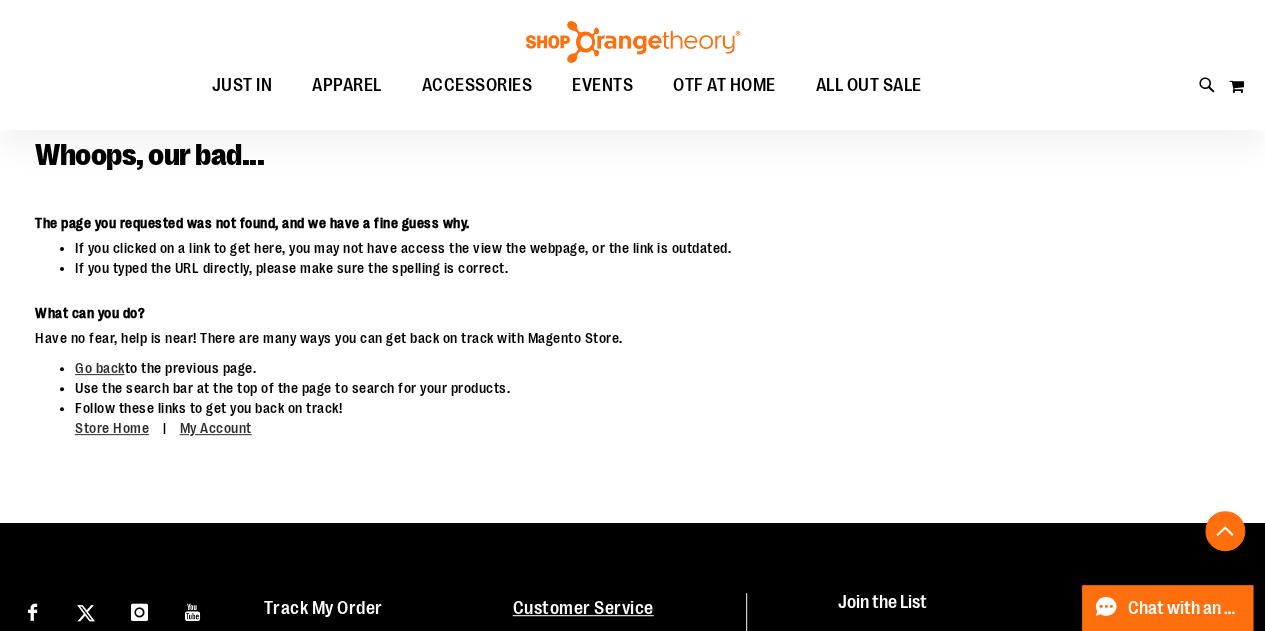 scroll, scrollTop: 0, scrollLeft: 0, axis: both 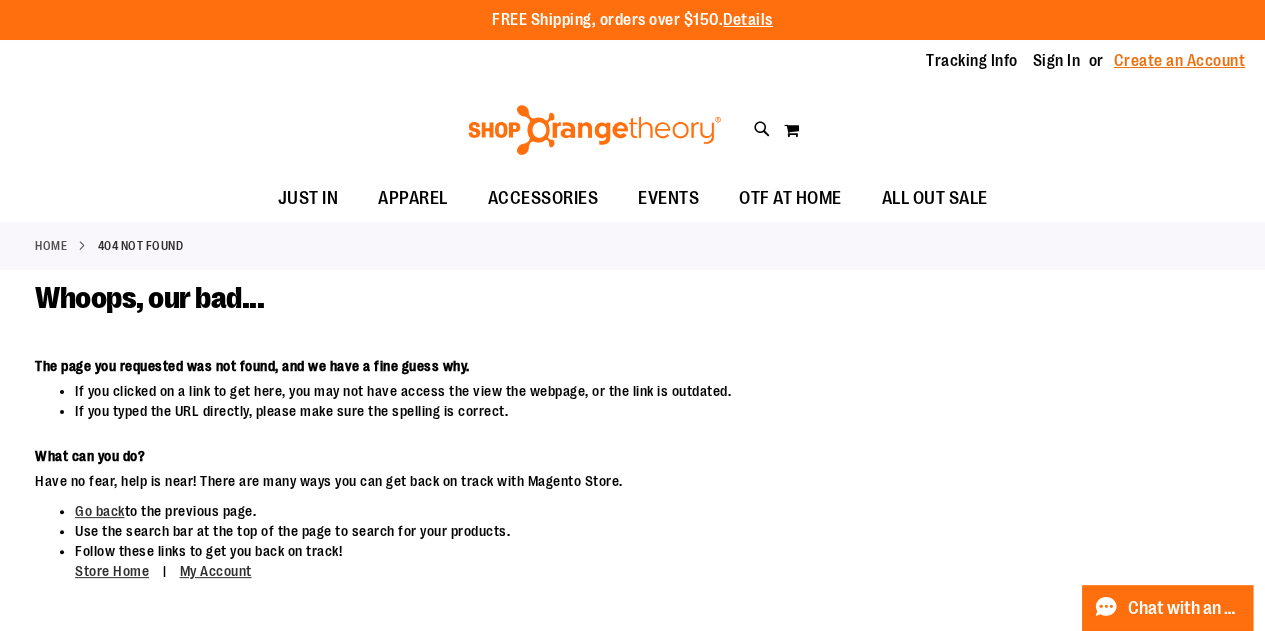 click on "Create an Account" at bounding box center [1180, 61] 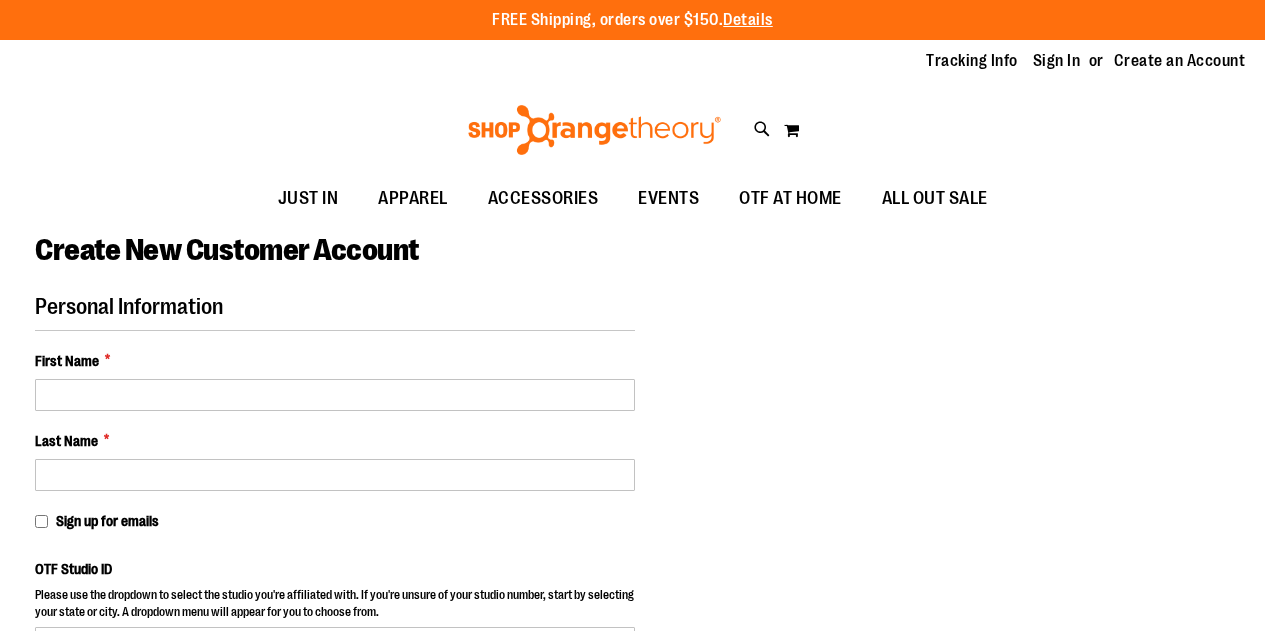 select on "***" 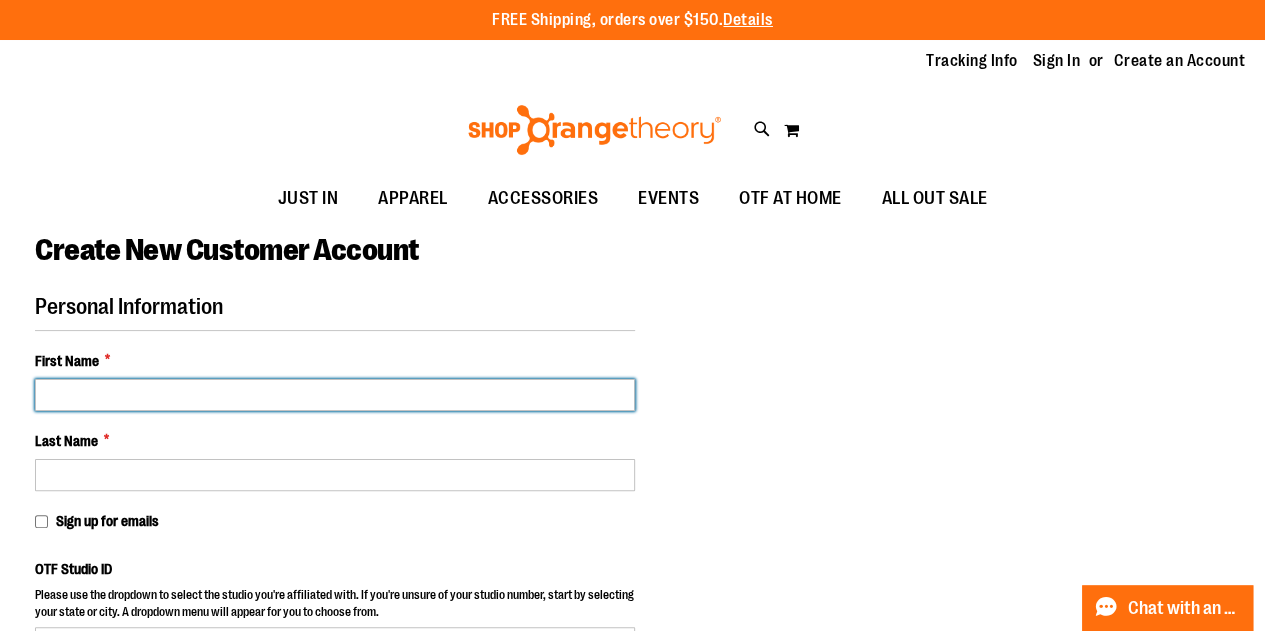 click on "First Name *" at bounding box center (335, 395) 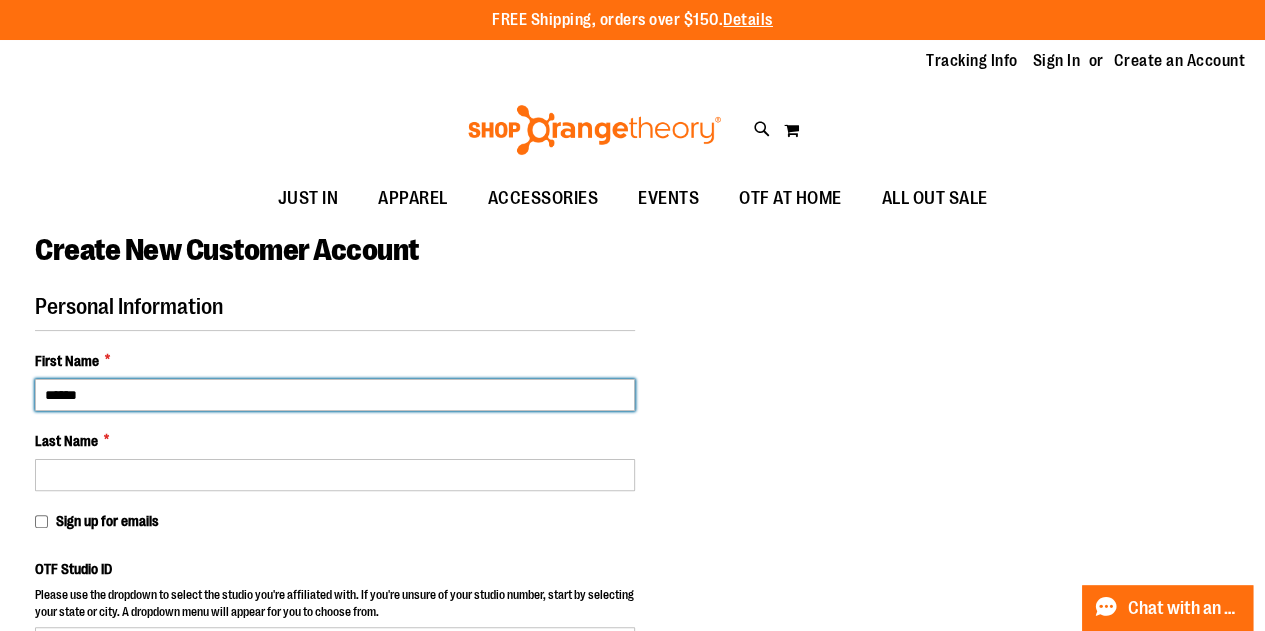 type on "******" 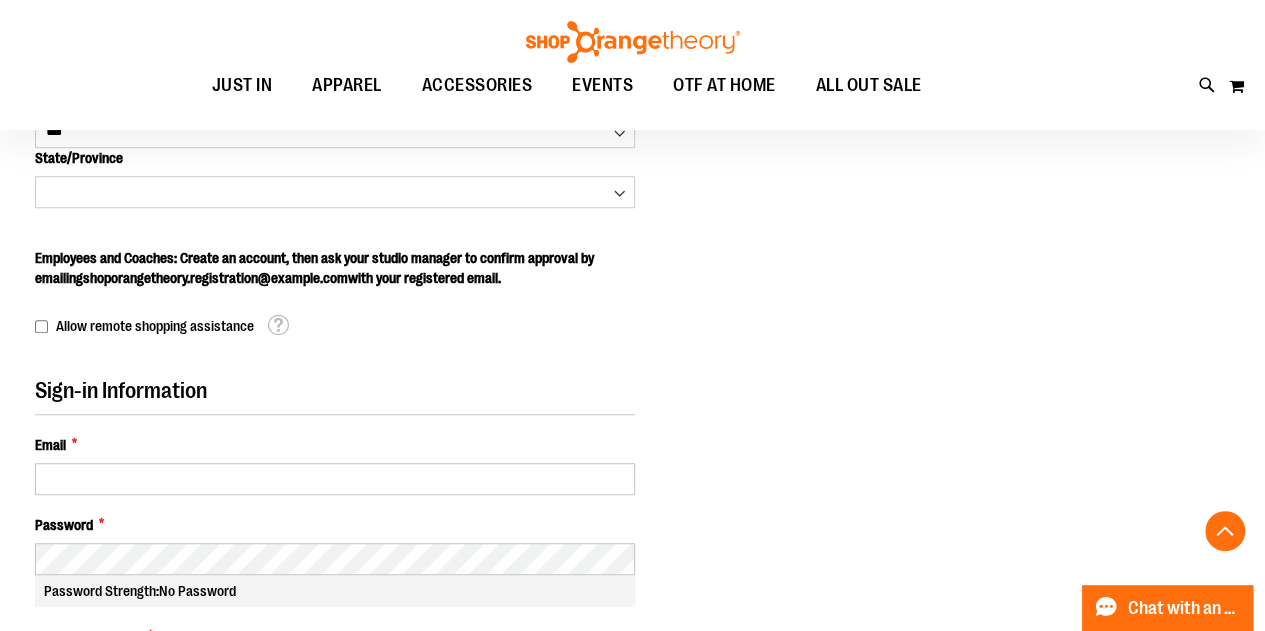 scroll, scrollTop: 600, scrollLeft: 0, axis: vertical 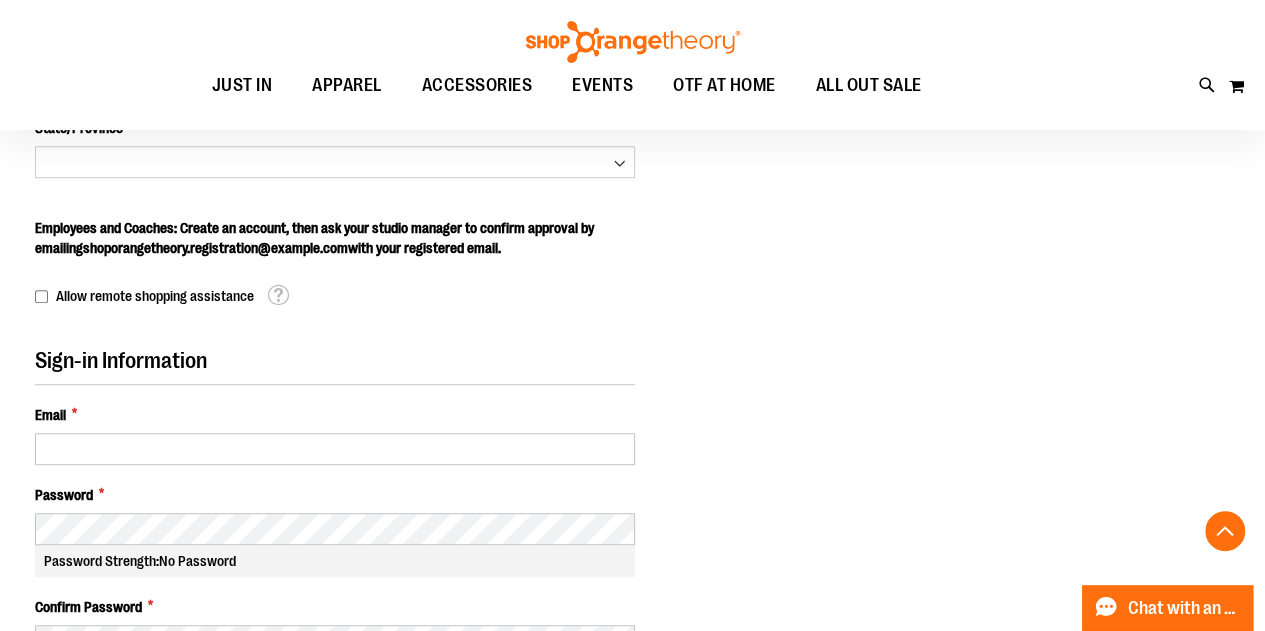 type on "******" 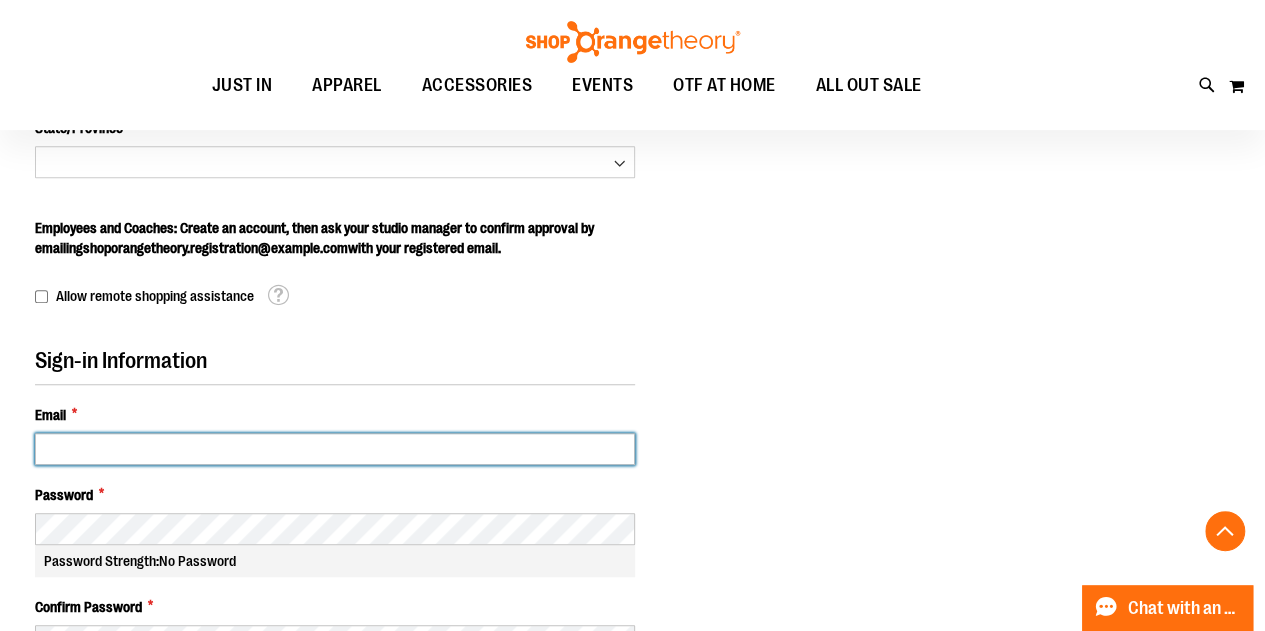 click on "Email
*" at bounding box center (335, 449) 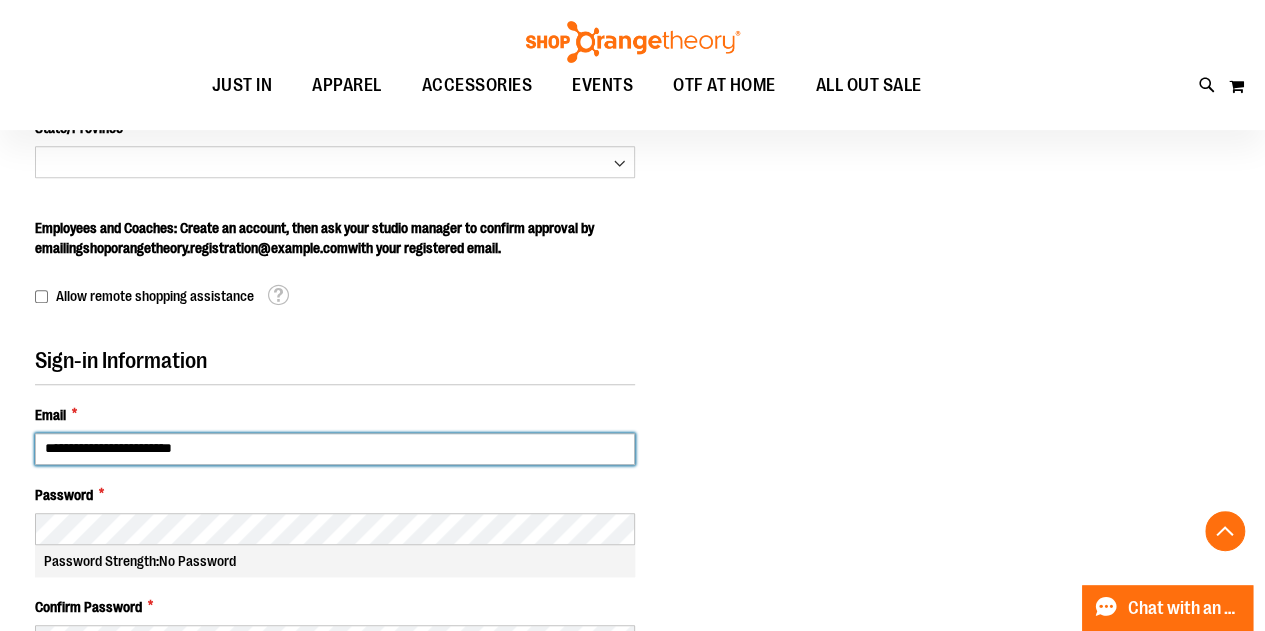 type on "**********" 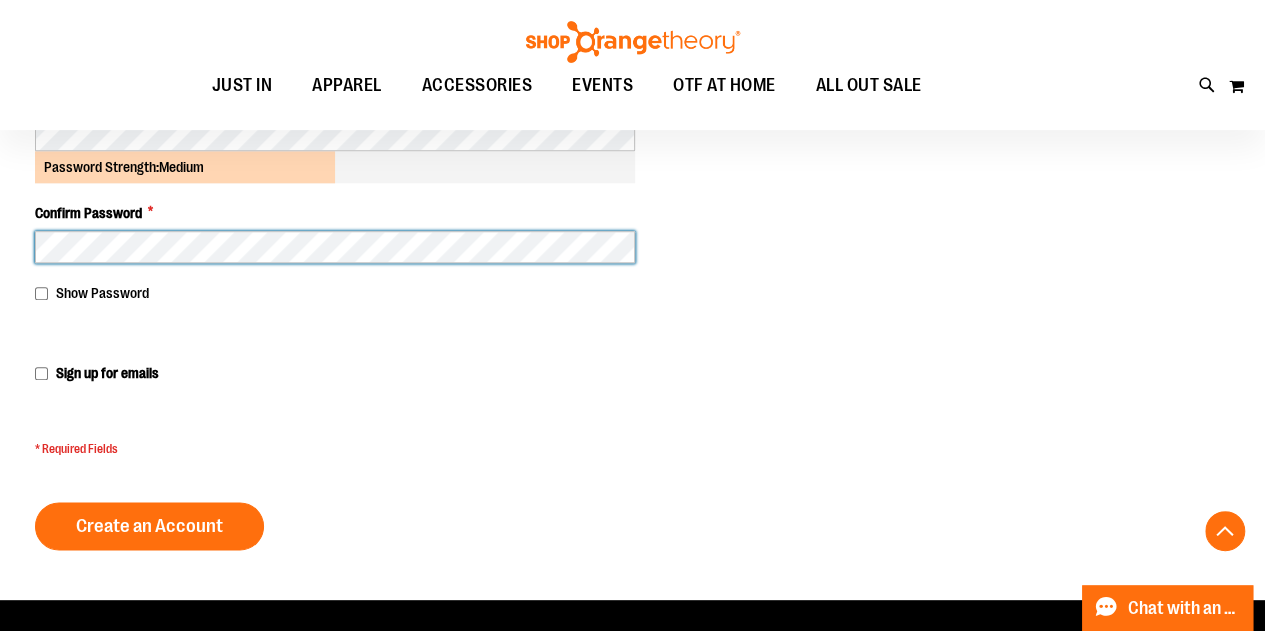 scroll, scrollTop: 1025, scrollLeft: 0, axis: vertical 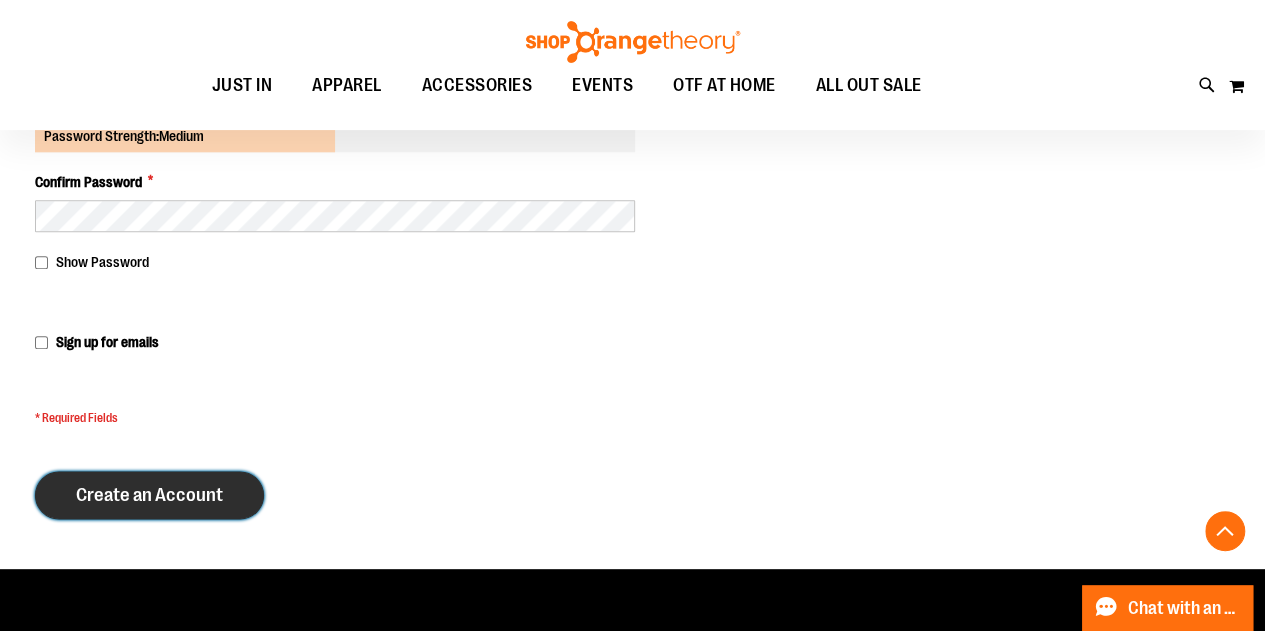 click on "Create an Account" at bounding box center [149, 495] 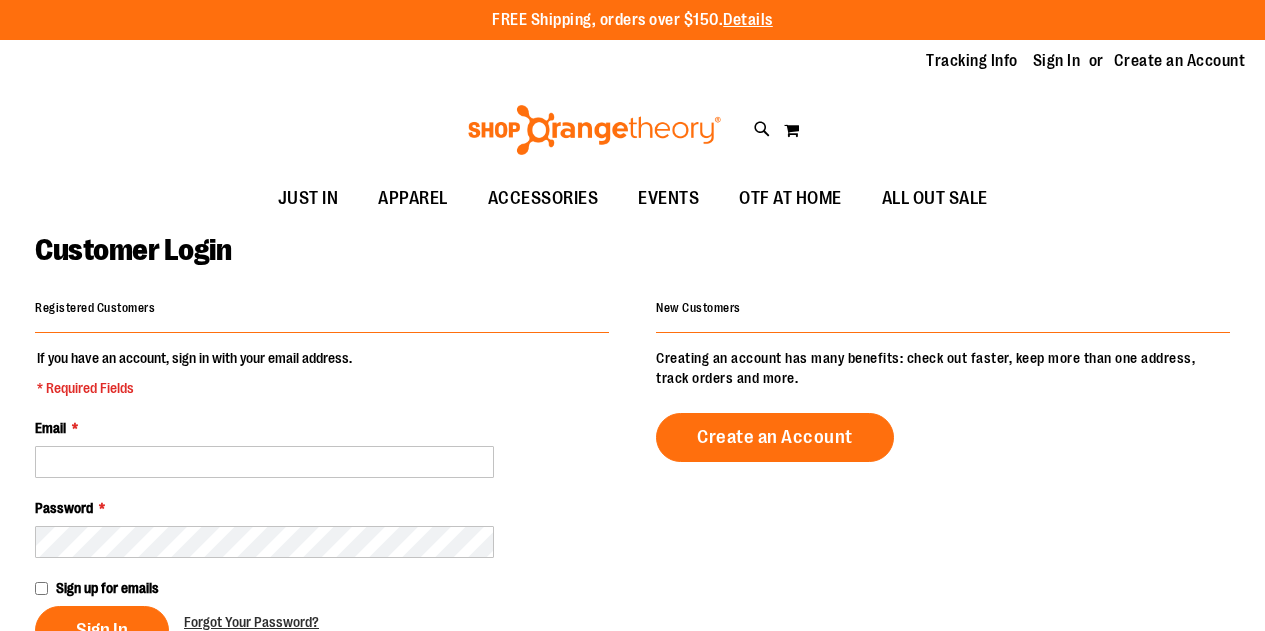 scroll, scrollTop: 0, scrollLeft: 0, axis: both 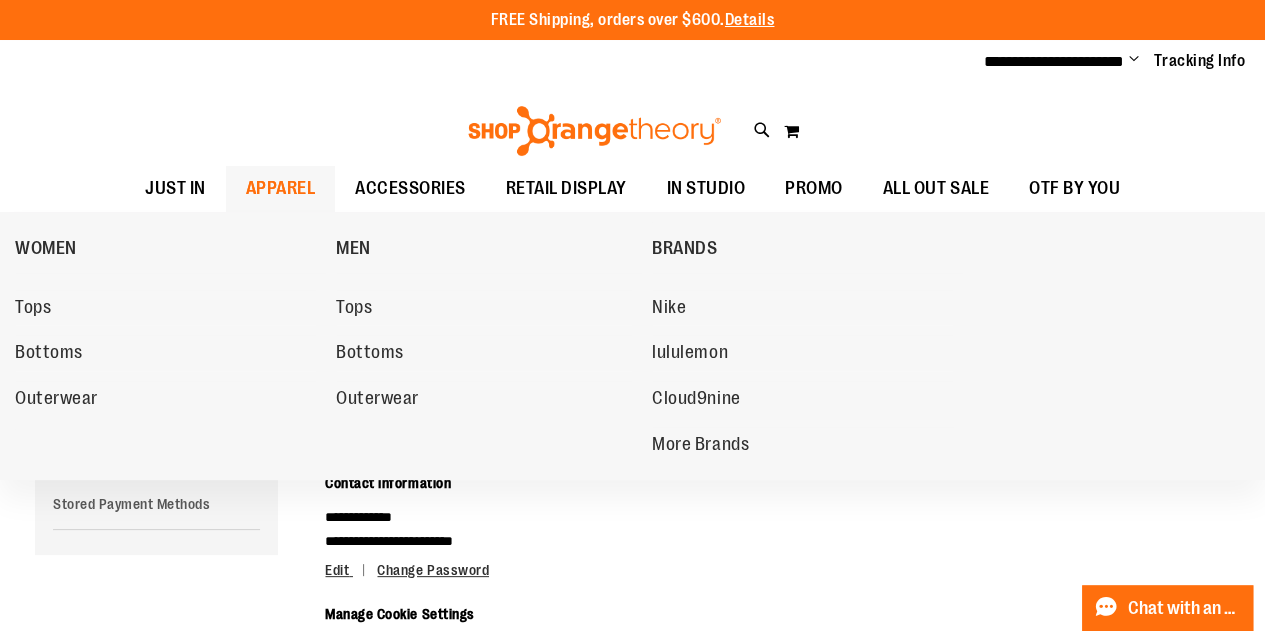 click on "APPAREL" at bounding box center [281, 188] 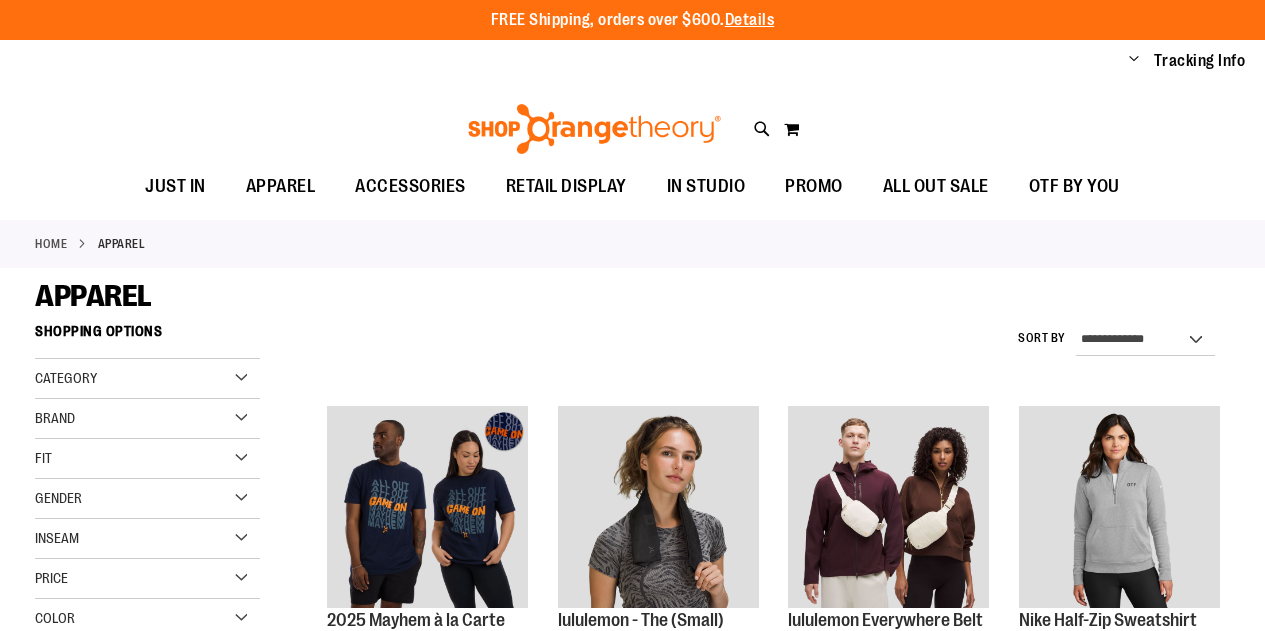 scroll, scrollTop: 0, scrollLeft: 0, axis: both 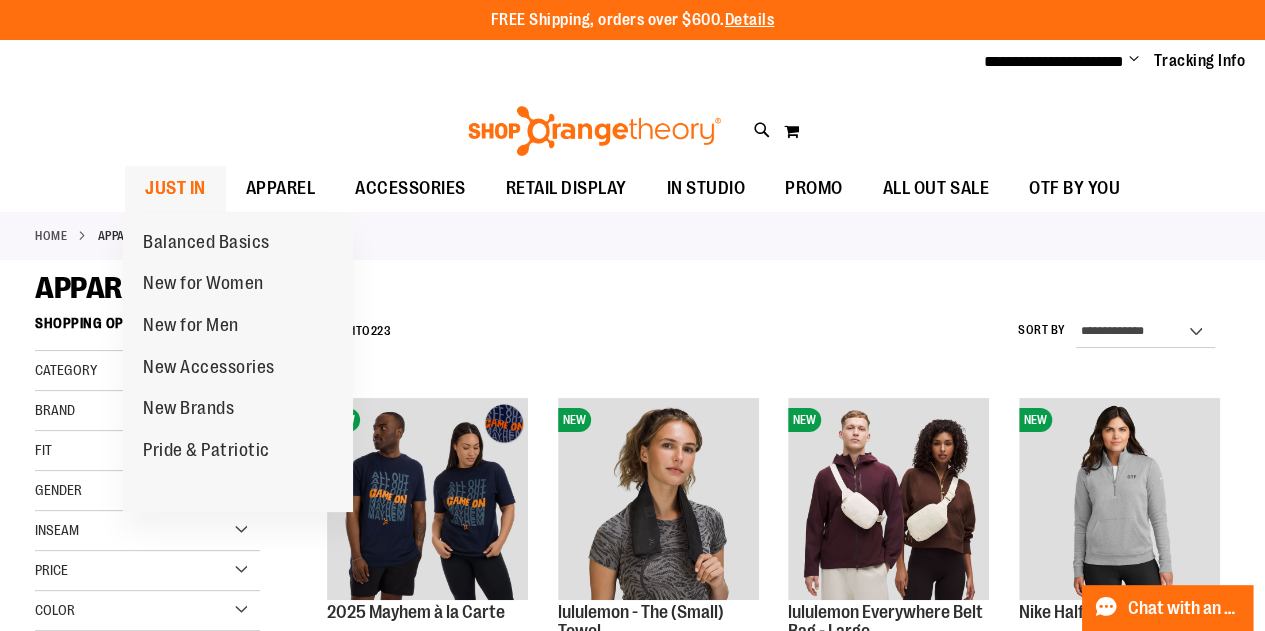 click on "JUST IN" at bounding box center [175, 188] 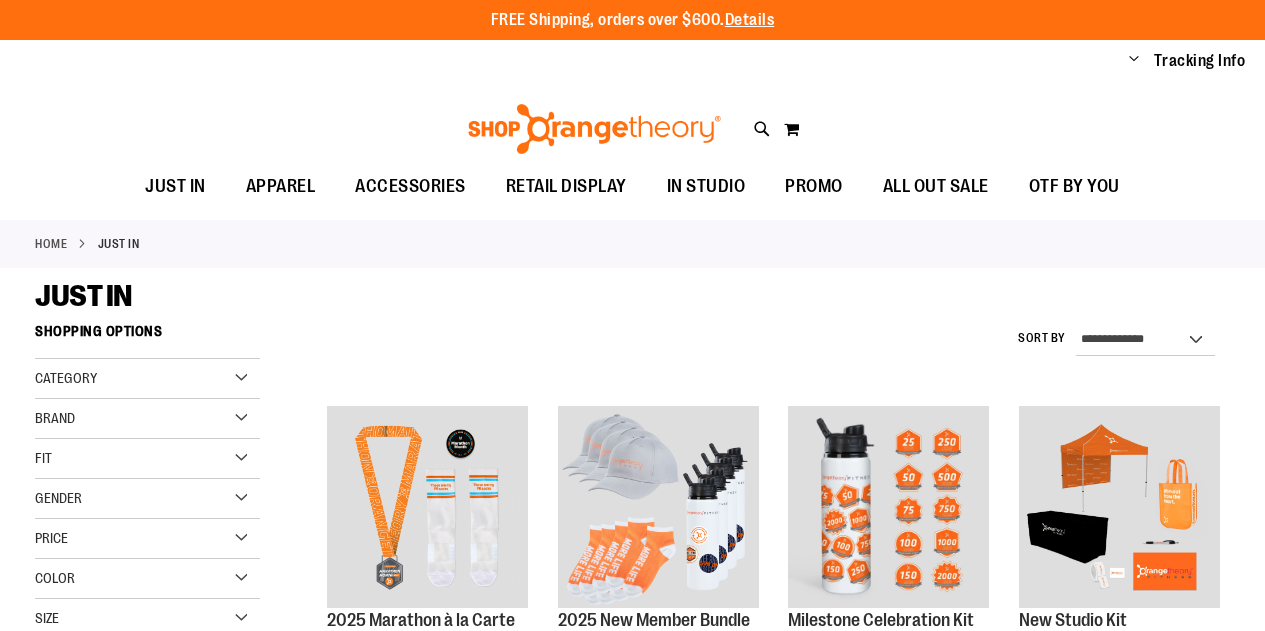 scroll, scrollTop: 0, scrollLeft: 0, axis: both 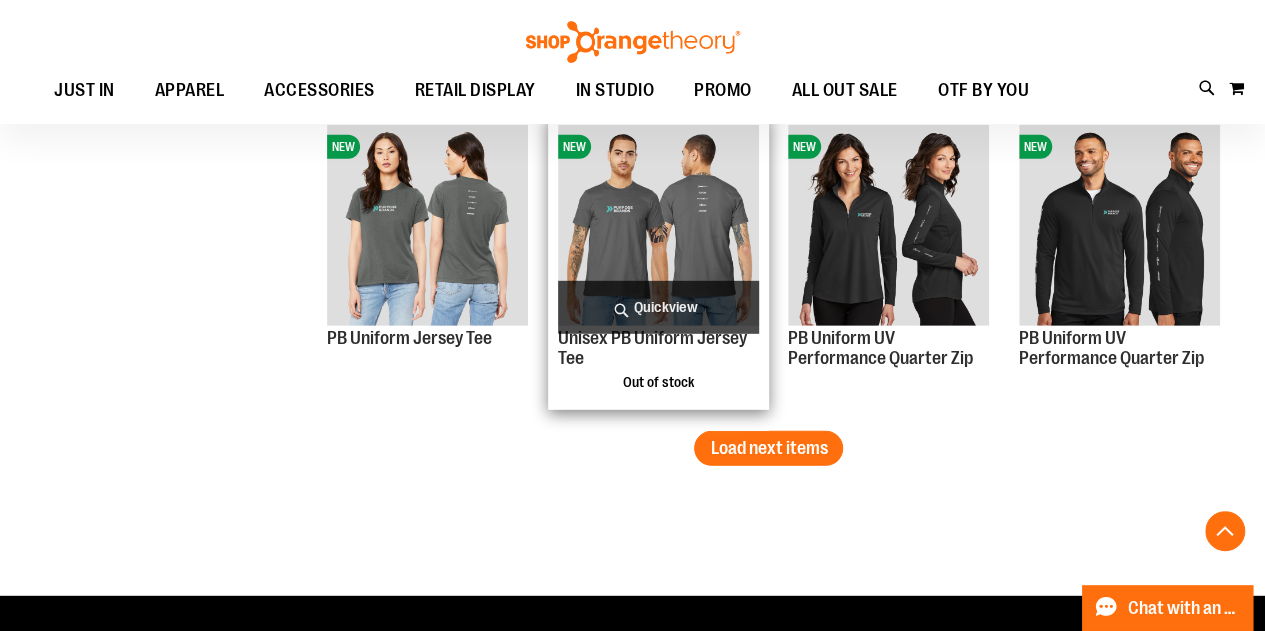 click at bounding box center (658, 225) 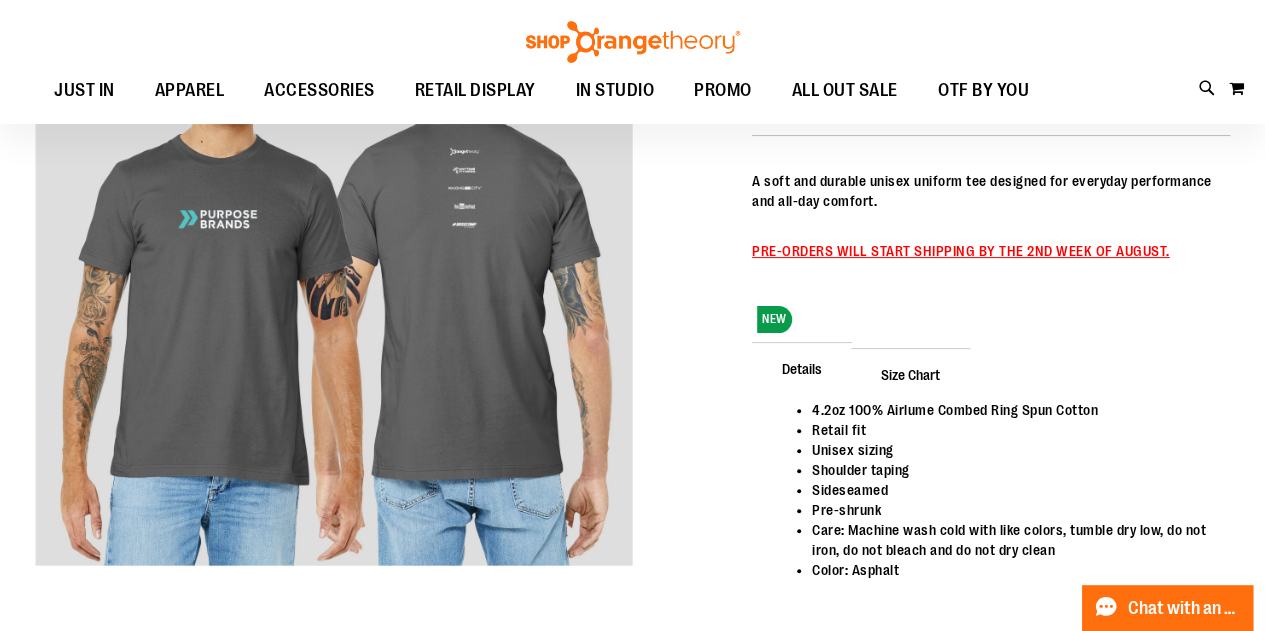 scroll, scrollTop: 98, scrollLeft: 0, axis: vertical 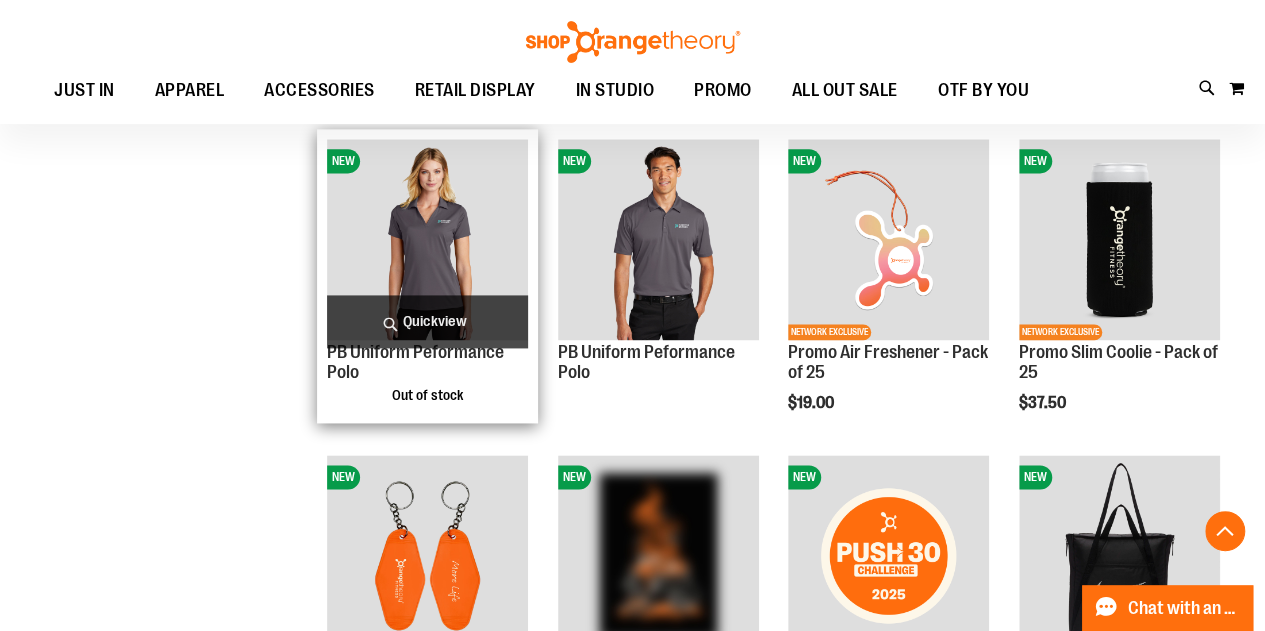 click at bounding box center [427, 239] 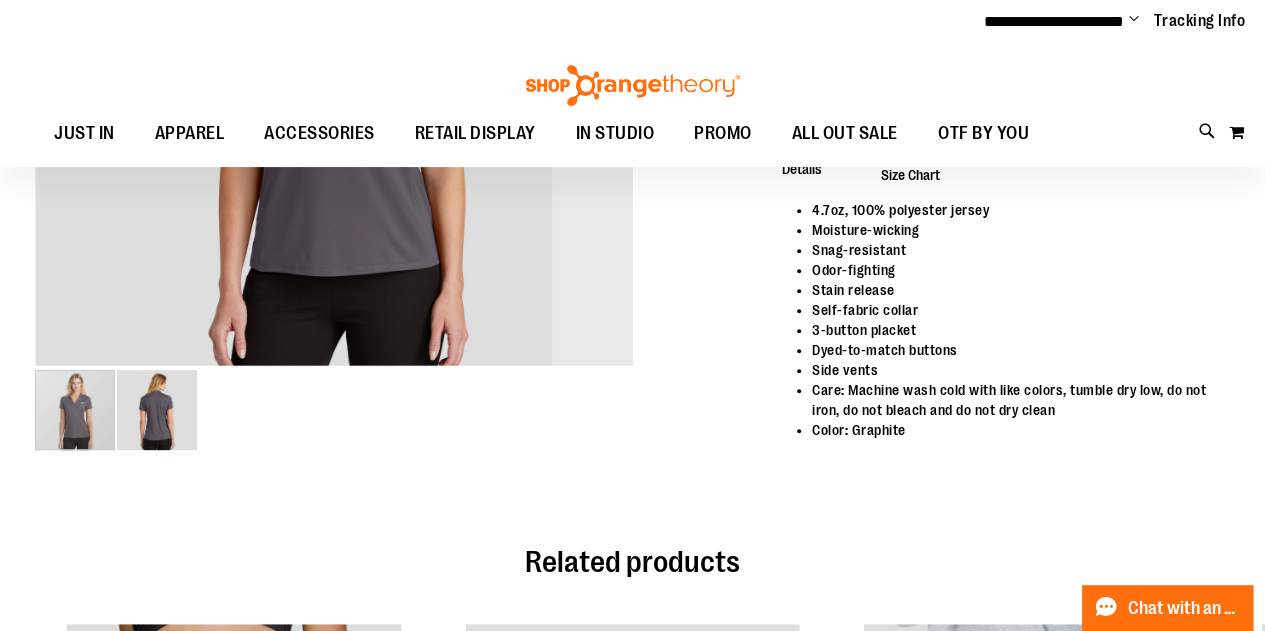 scroll, scrollTop: 272, scrollLeft: 0, axis: vertical 